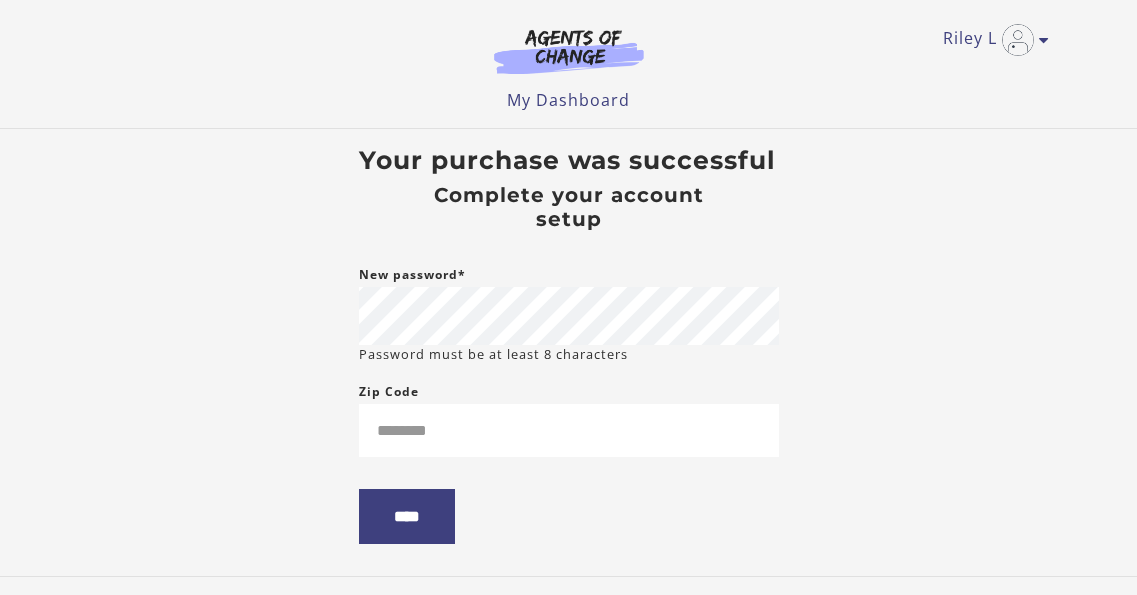 scroll, scrollTop: 0, scrollLeft: 0, axis: both 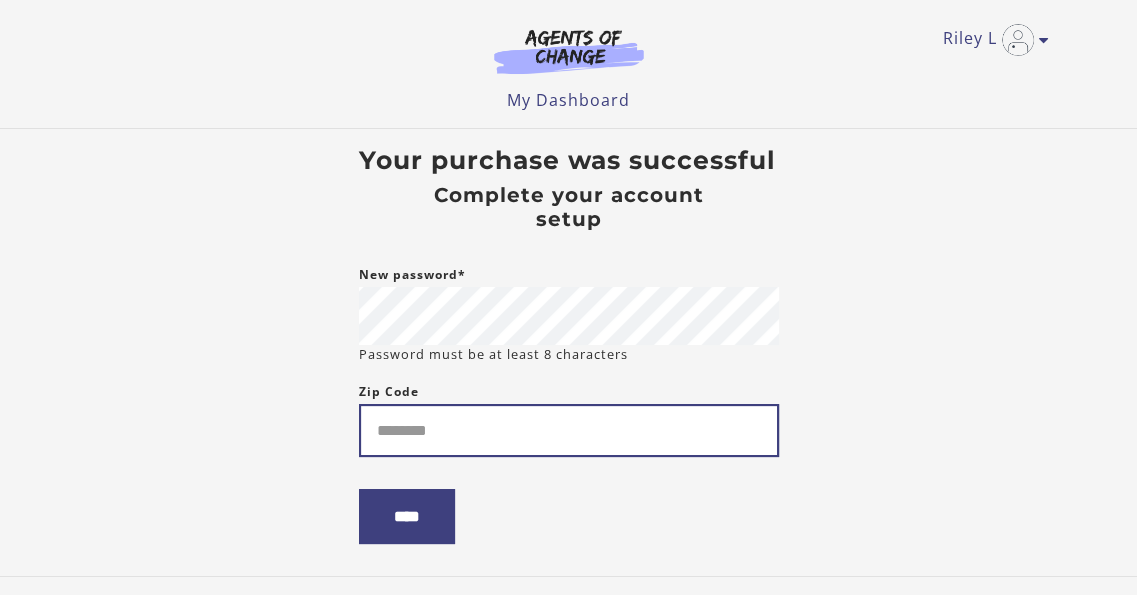 click on "Zip Code" at bounding box center [569, 430] 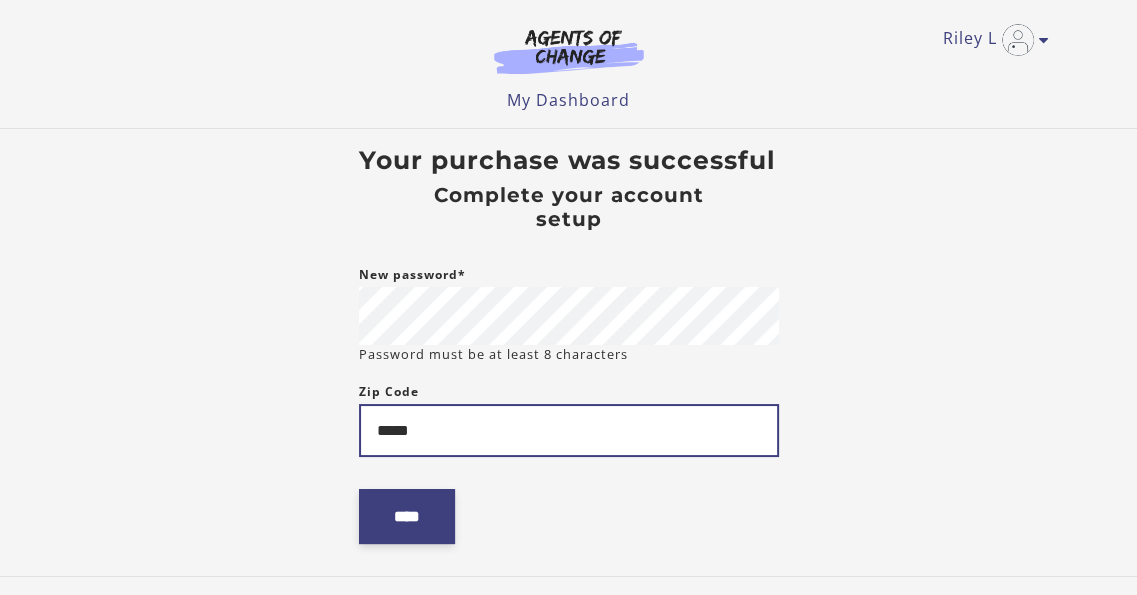 type on "*****" 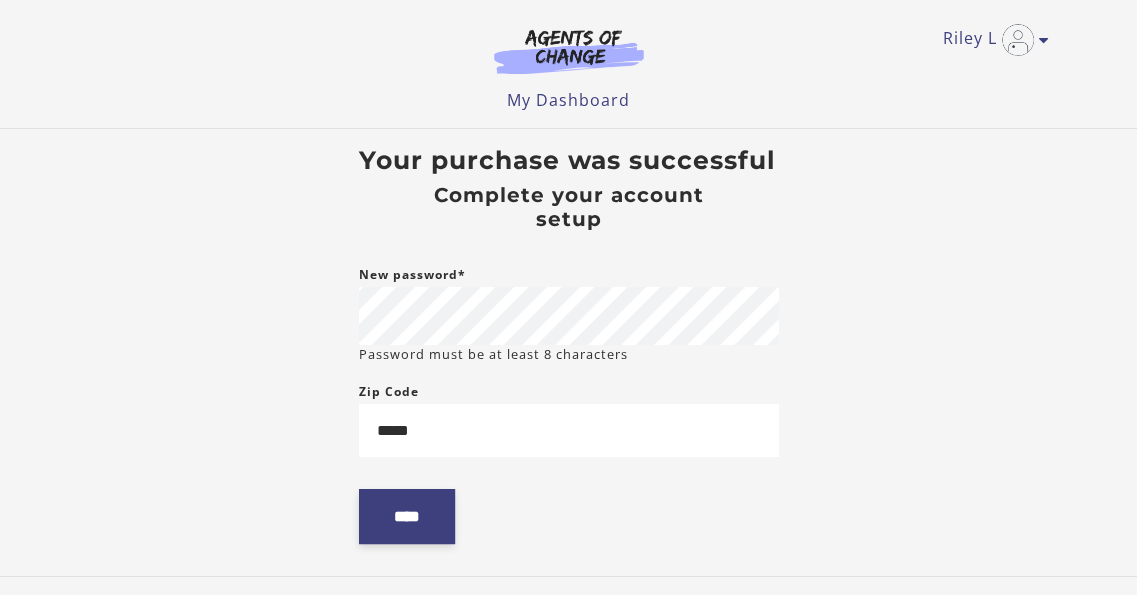 click on "****" at bounding box center [407, 516] 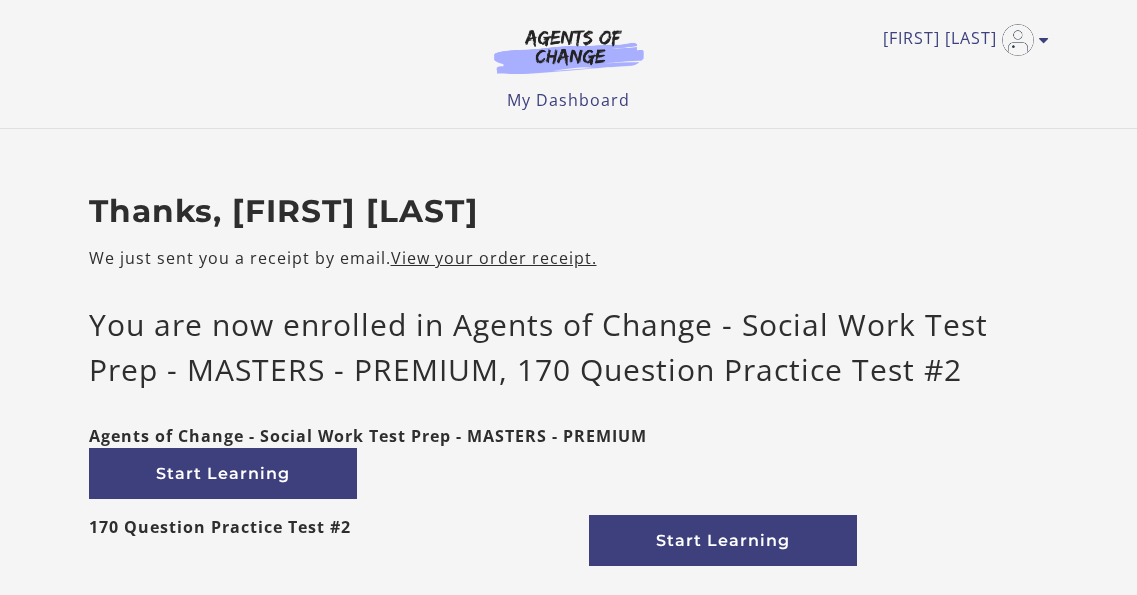 scroll, scrollTop: 0, scrollLeft: 0, axis: both 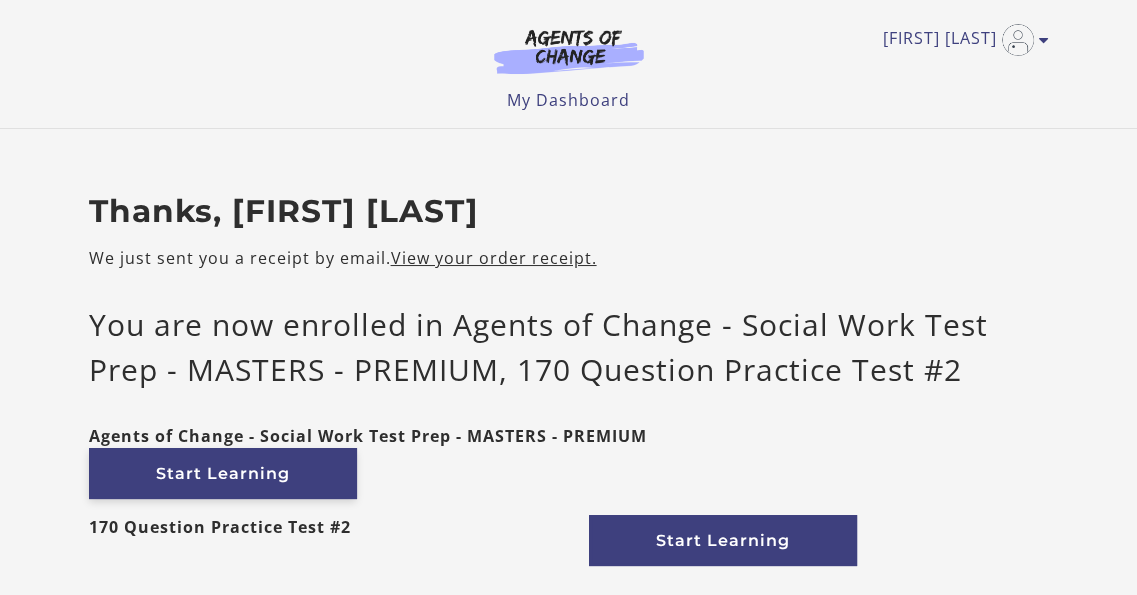 click on "Start Learning" at bounding box center (223, 473) 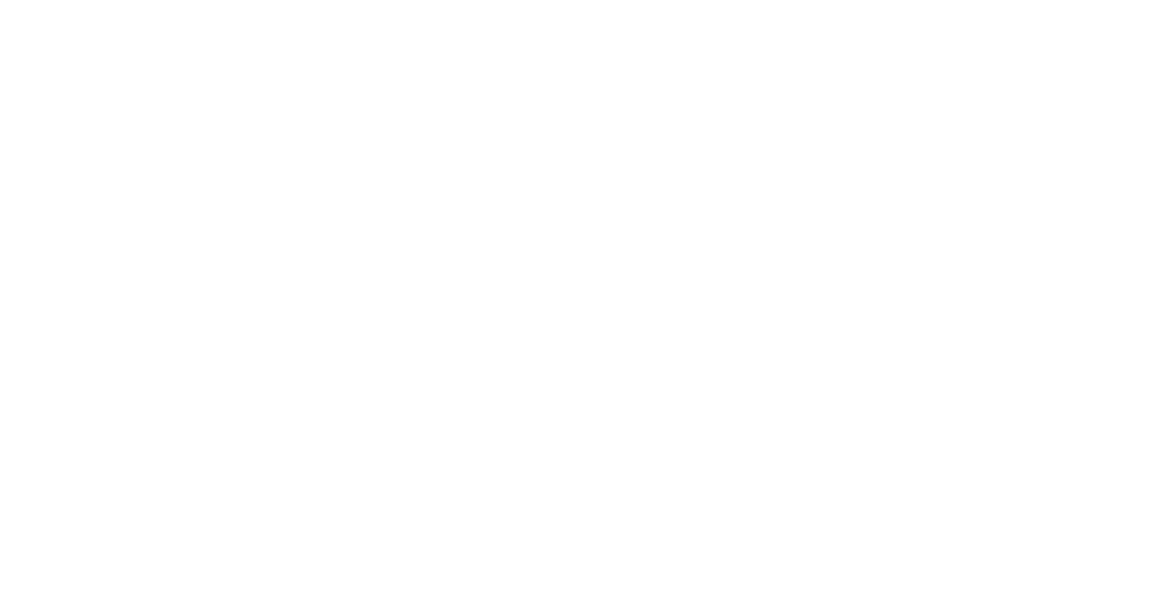 scroll, scrollTop: 0, scrollLeft: 0, axis: both 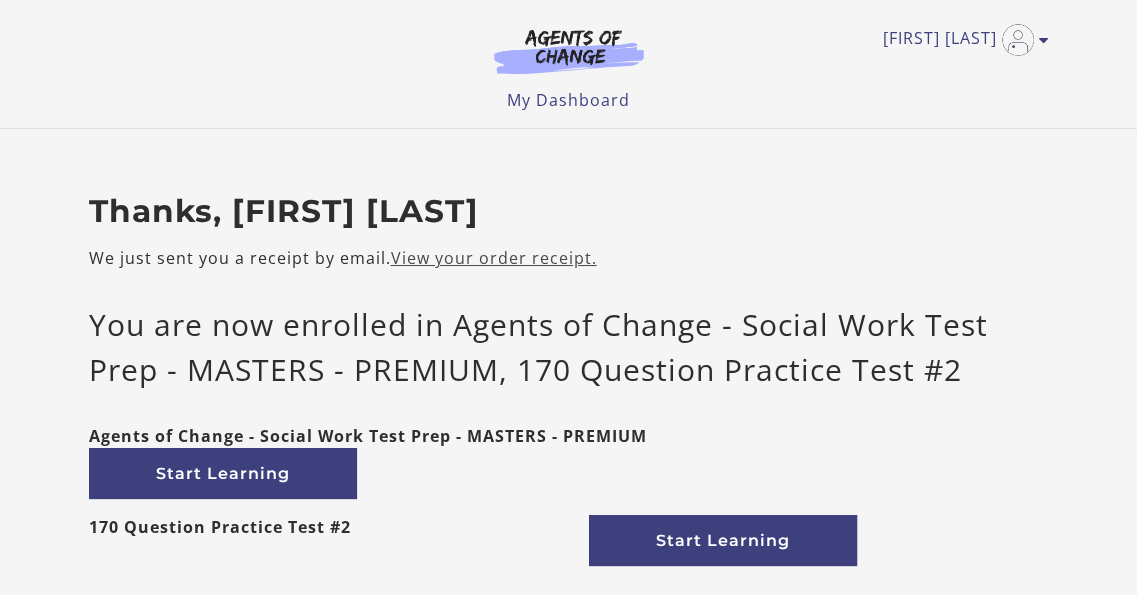 click on "View your order receipt." at bounding box center [494, 258] 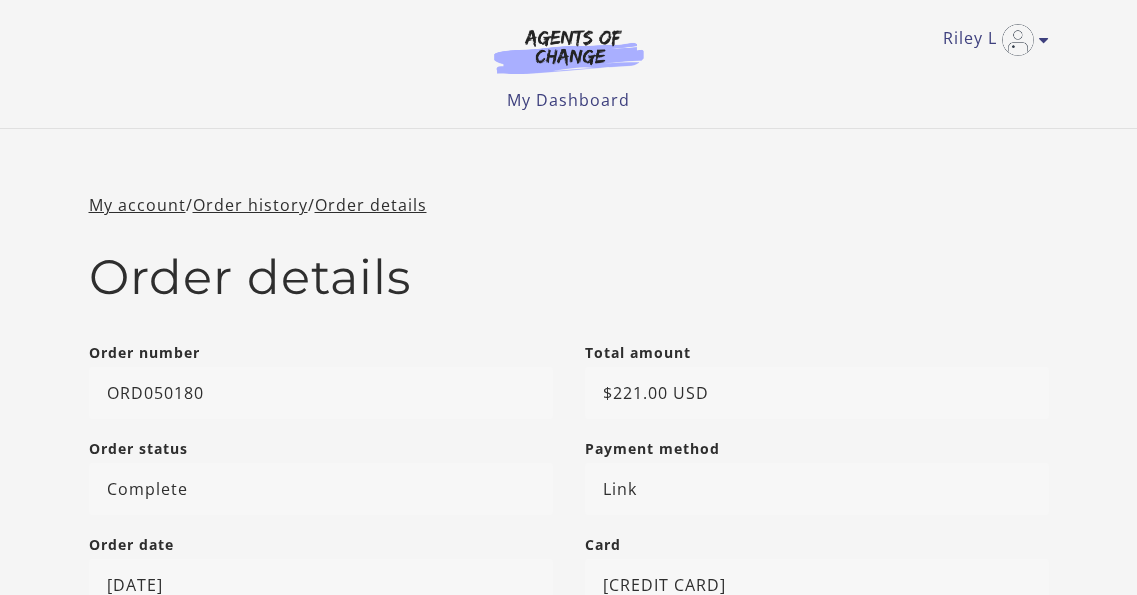 scroll, scrollTop: 0, scrollLeft: 0, axis: both 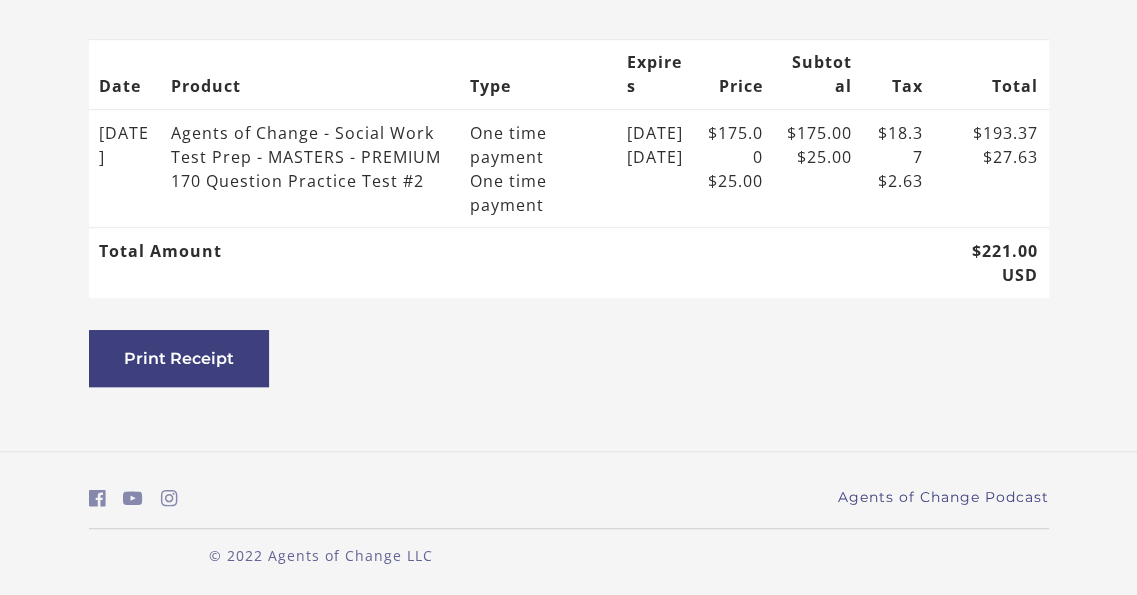 click on "Print Receipt" at bounding box center (179, 358) 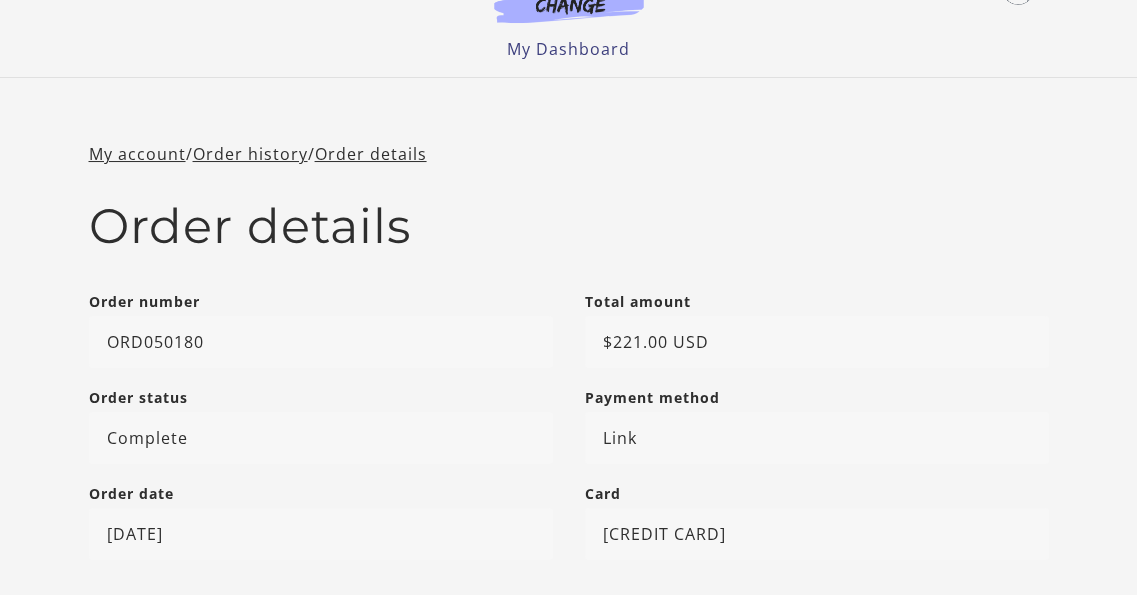 scroll, scrollTop: 0, scrollLeft: 0, axis: both 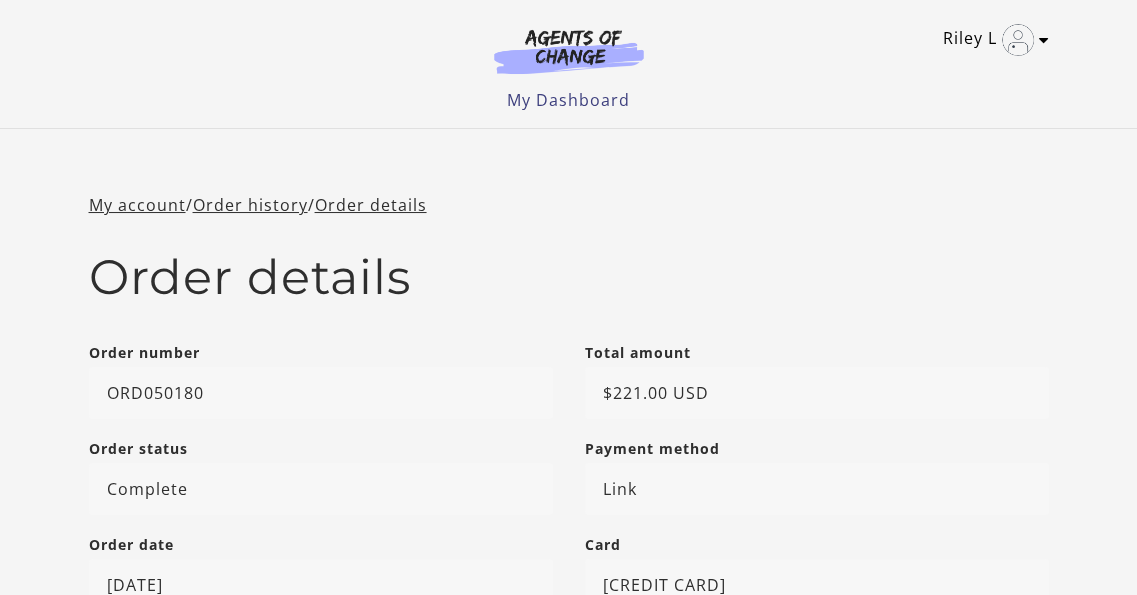 click on "Riley  L" at bounding box center (991, 40) 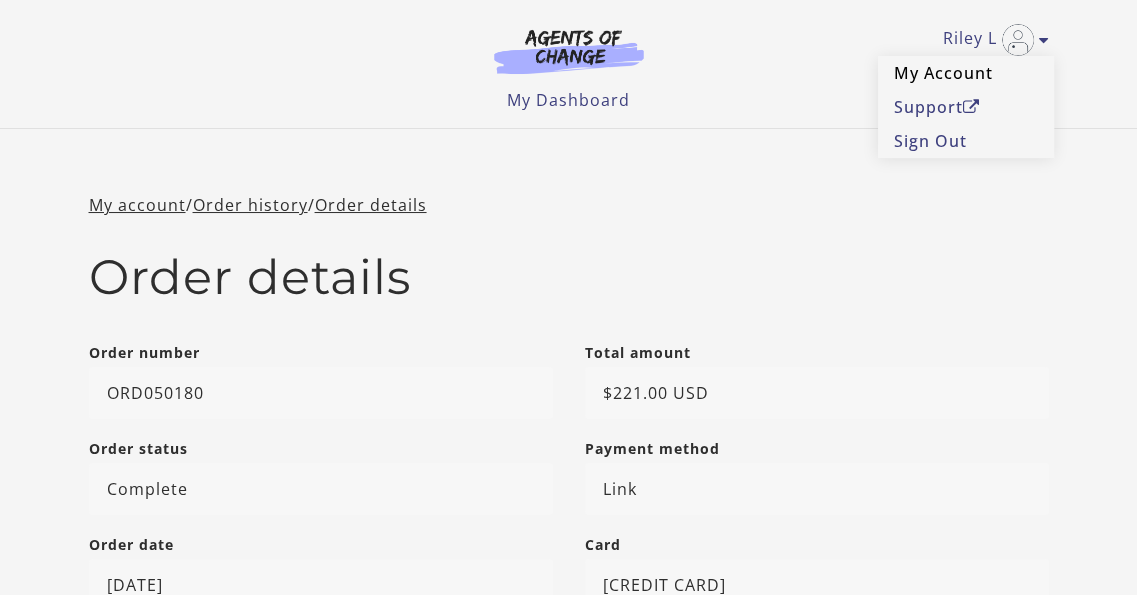 click on "My Account" at bounding box center (966, 73) 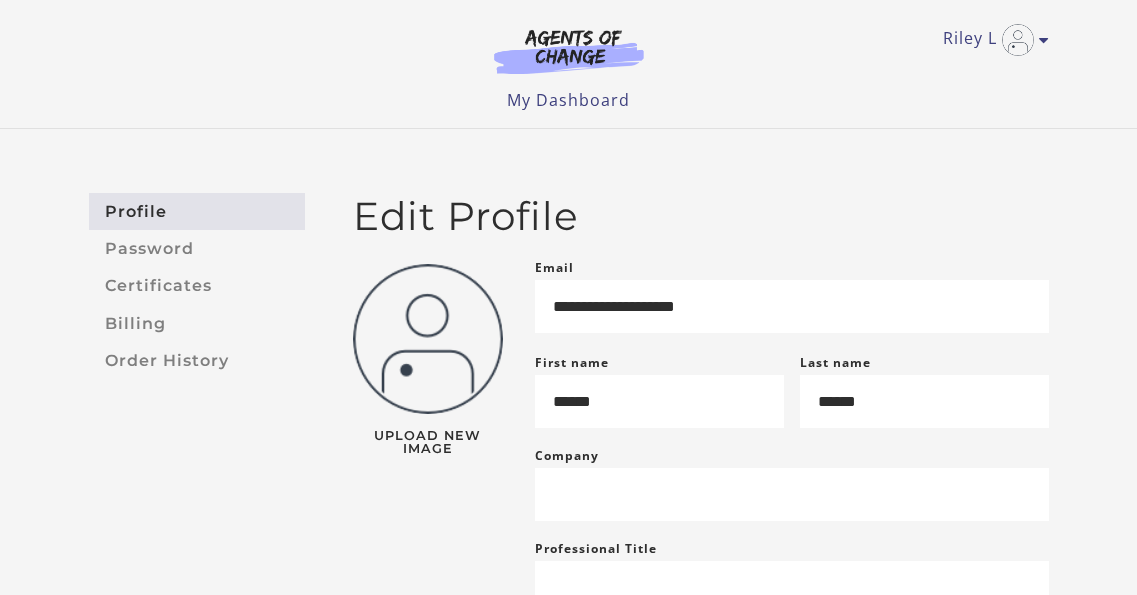 scroll, scrollTop: 0, scrollLeft: 0, axis: both 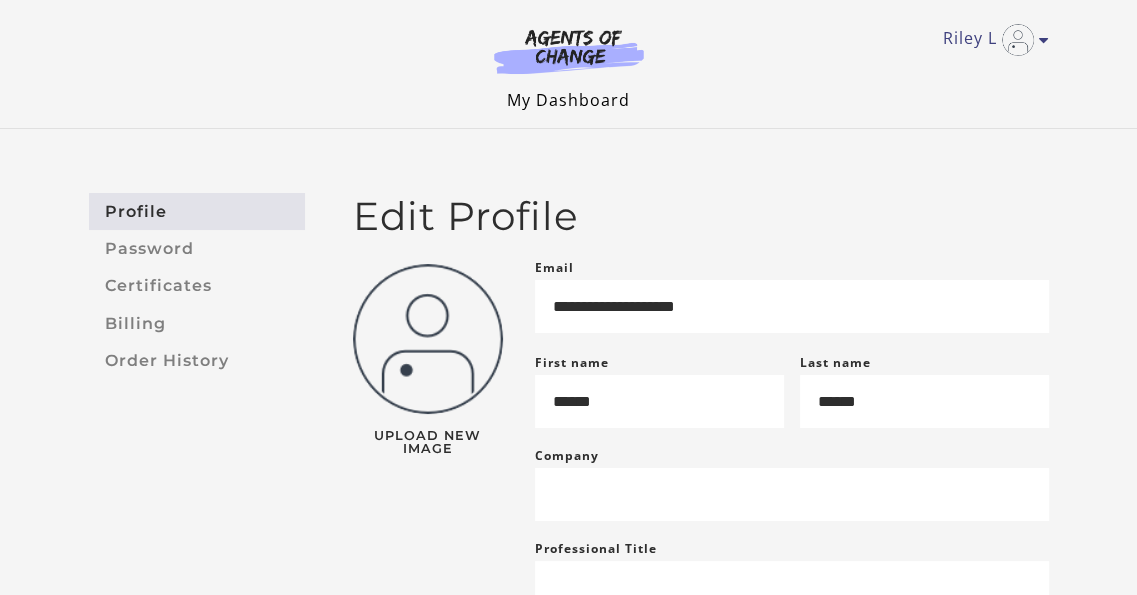 click on "My Dashboard" at bounding box center (568, 100) 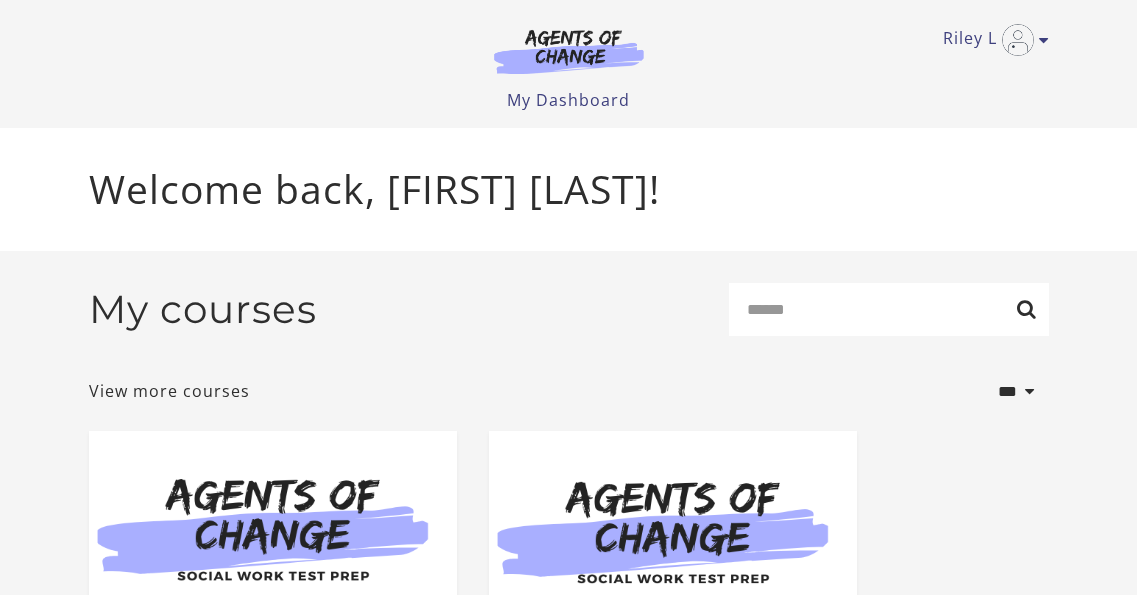 click on "My Dashboard" at bounding box center [568, 100] 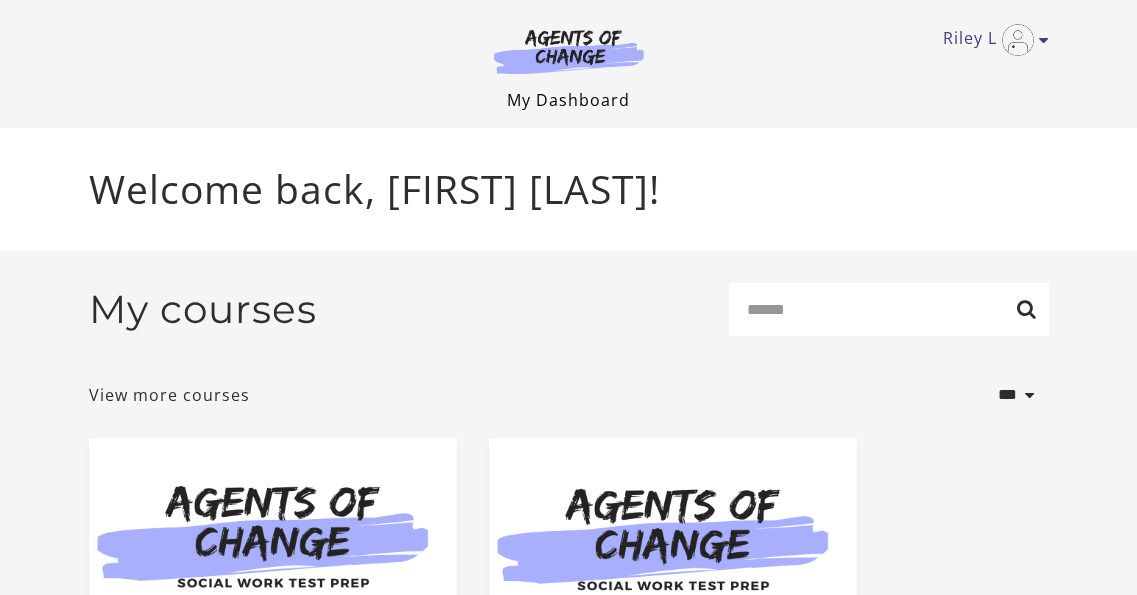 scroll, scrollTop: 0, scrollLeft: 0, axis: both 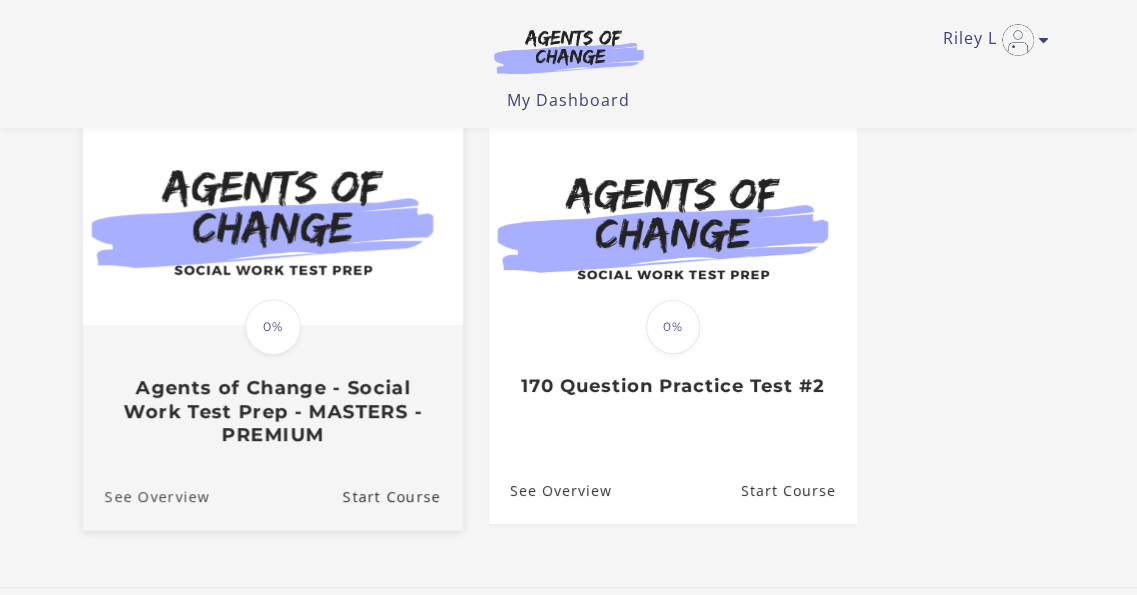 click on "See Overview" at bounding box center [145, 495] 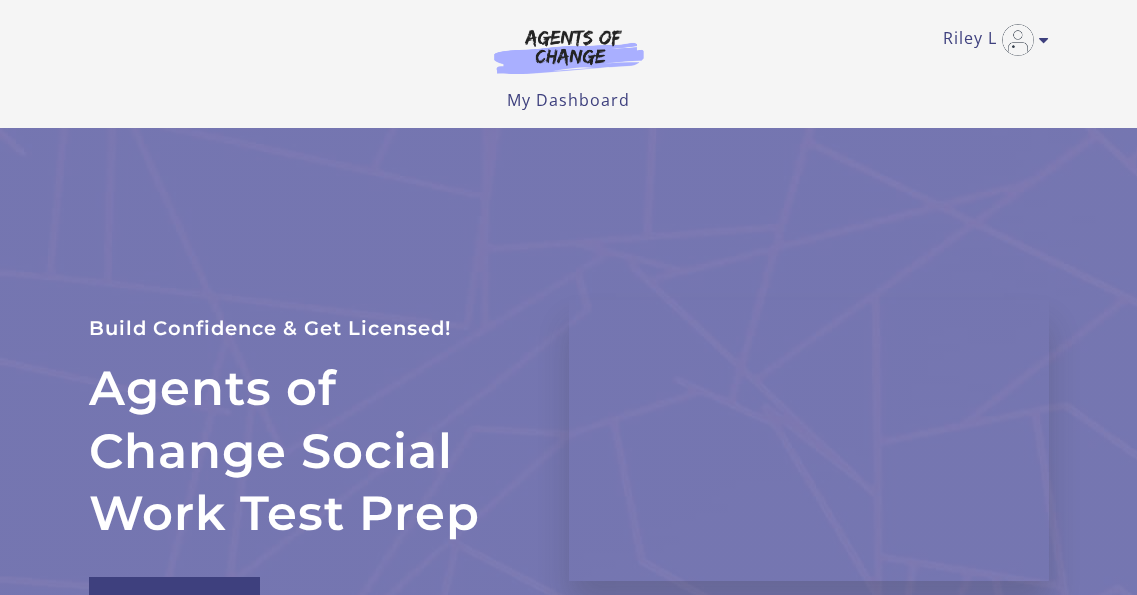 scroll, scrollTop: 0, scrollLeft: 0, axis: both 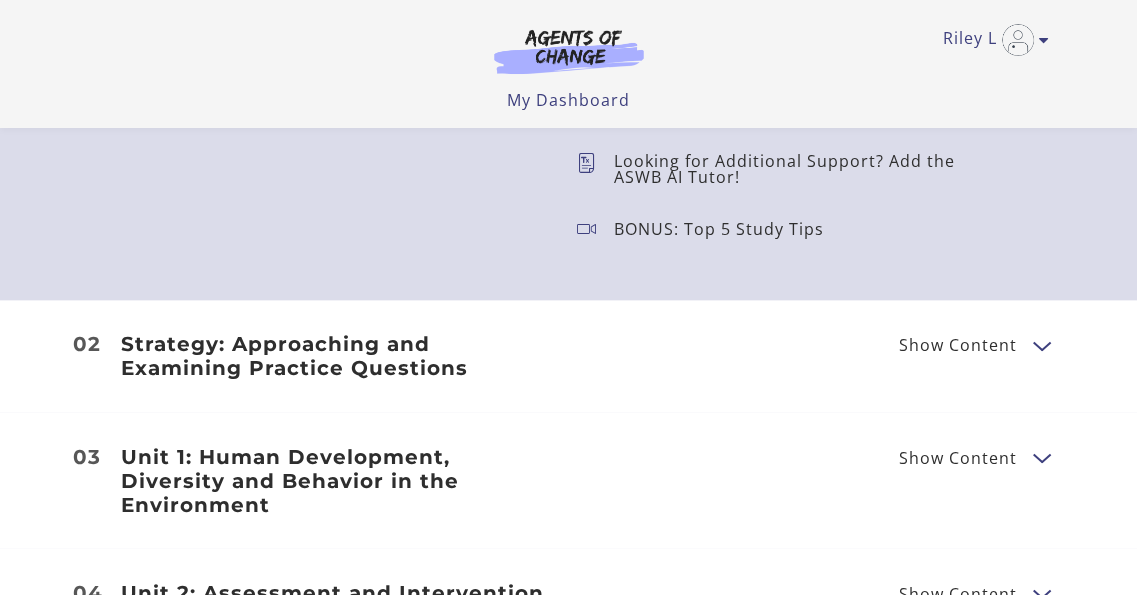 click on "Strategy: Approaching and Examining Practice Questions" at bounding box center [333, 356] 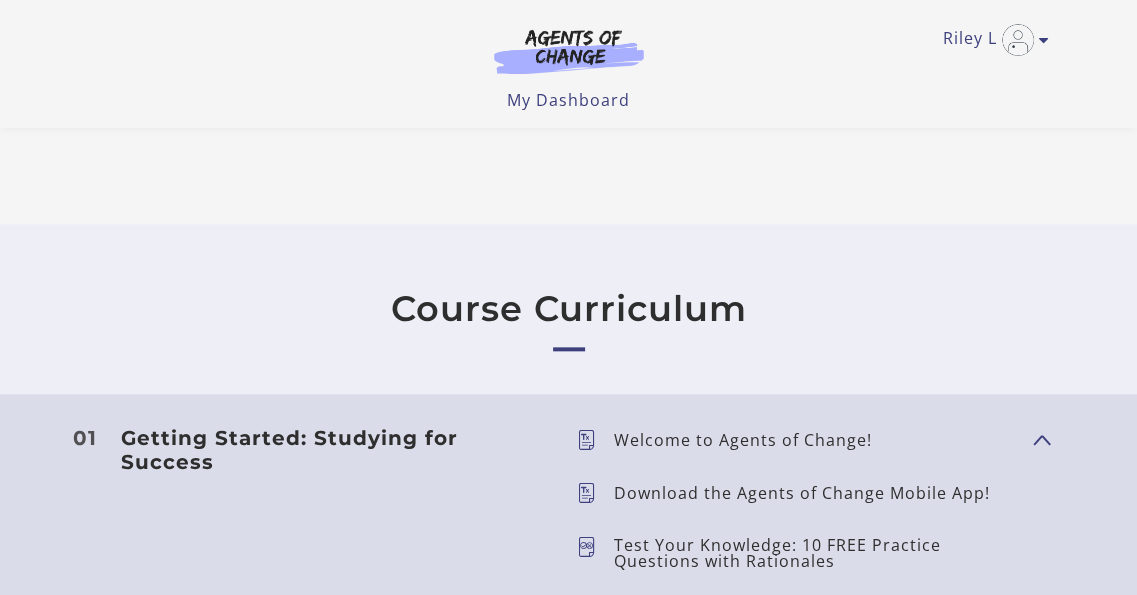 scroll, scrollTop: 1674, scrollLeft: 0, axis: vertical 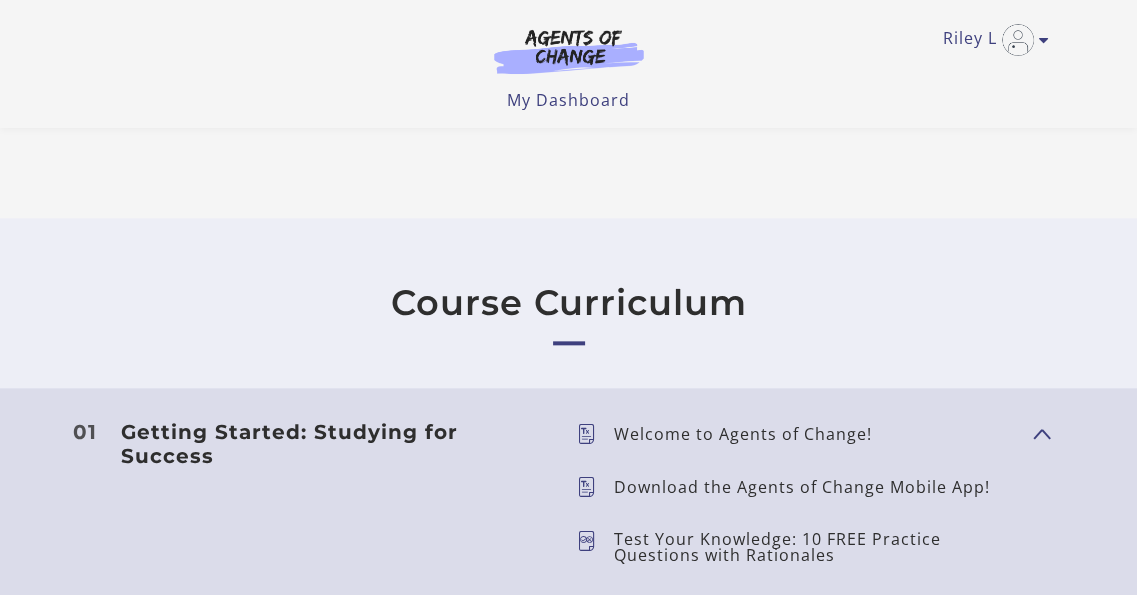 click on "Welcome to Agents of Change!" at bounding box center [751, 434] 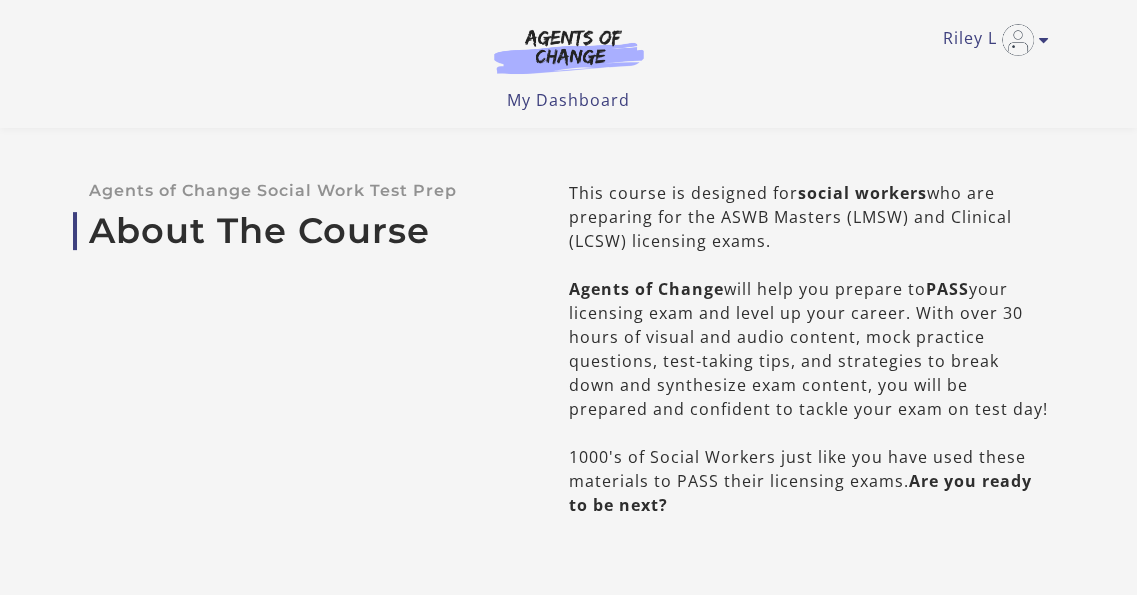 scroll, scrollTop: 498, scrollLeft: 0, axis: vertical 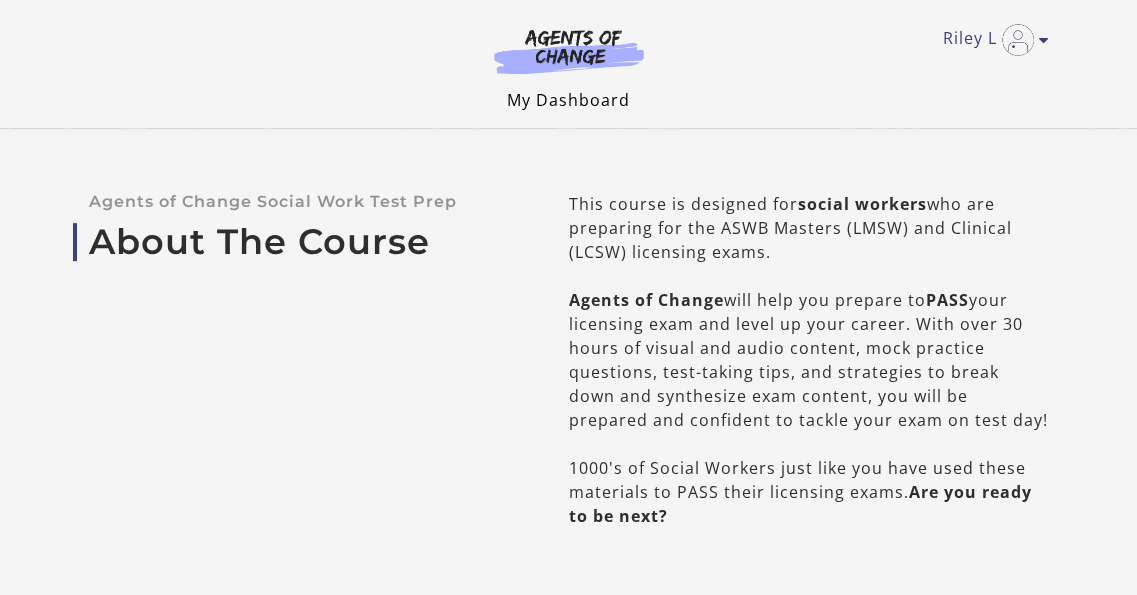 click on "My Dashboard" at bounding box center (568, 100) 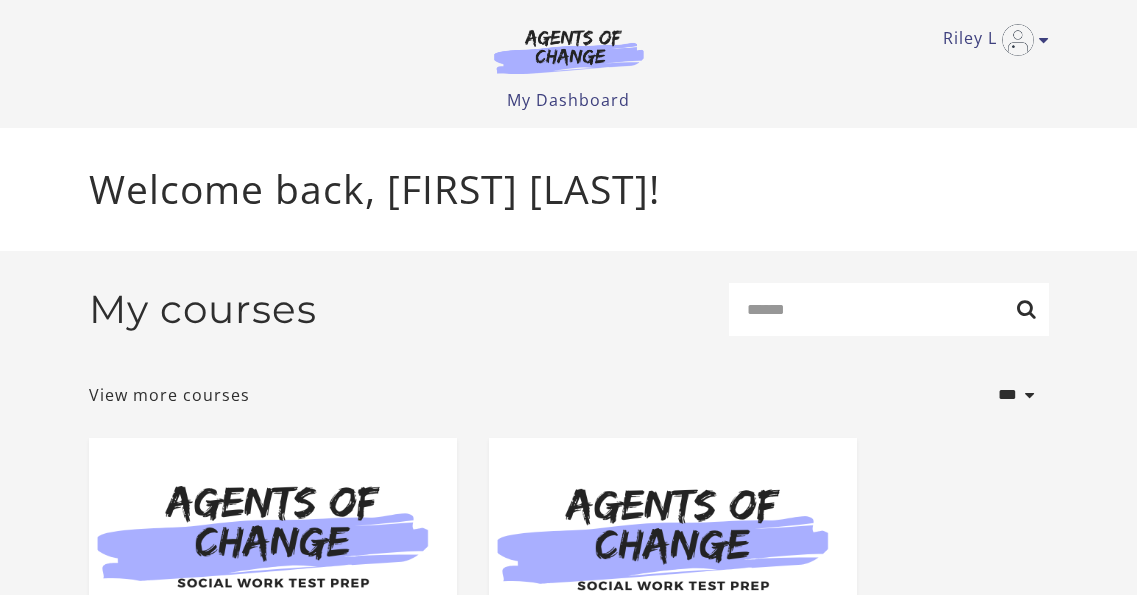 scroll, scrollTop: 0, scrollLeft: 0, axis: both 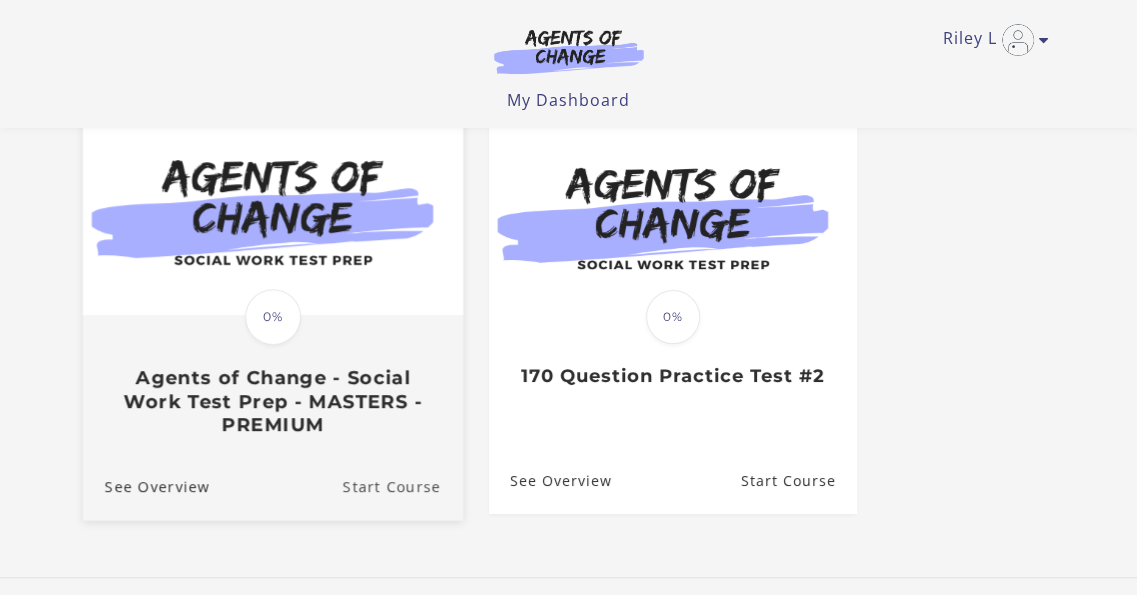 click on "Start Course" at bounding box center (402, 485) 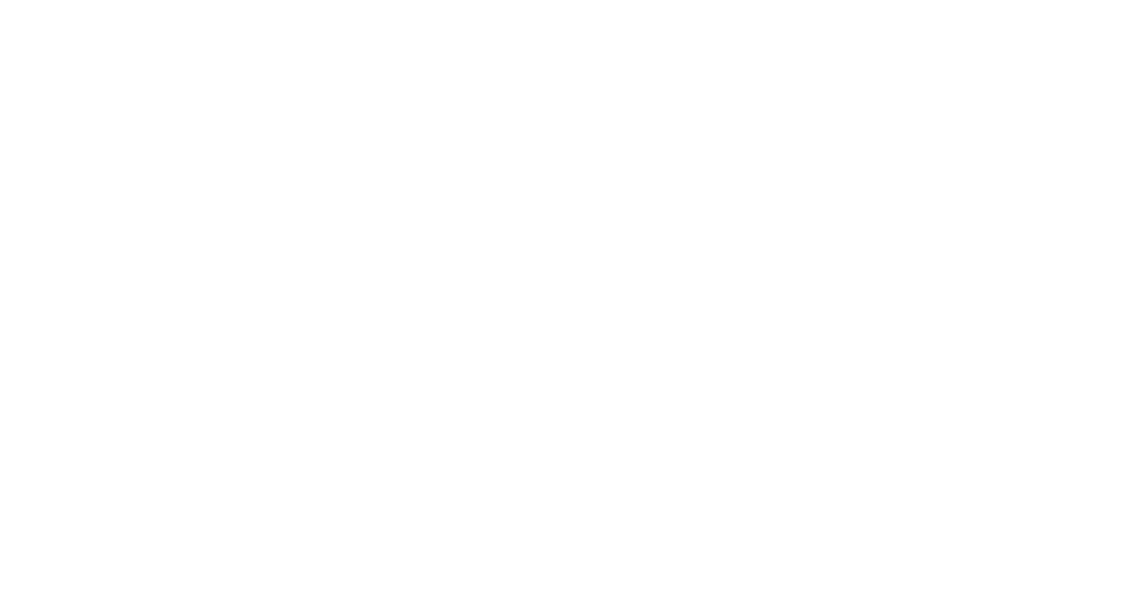 scroll, scrollTop: 0, scrollLeft: 0, axis: both 